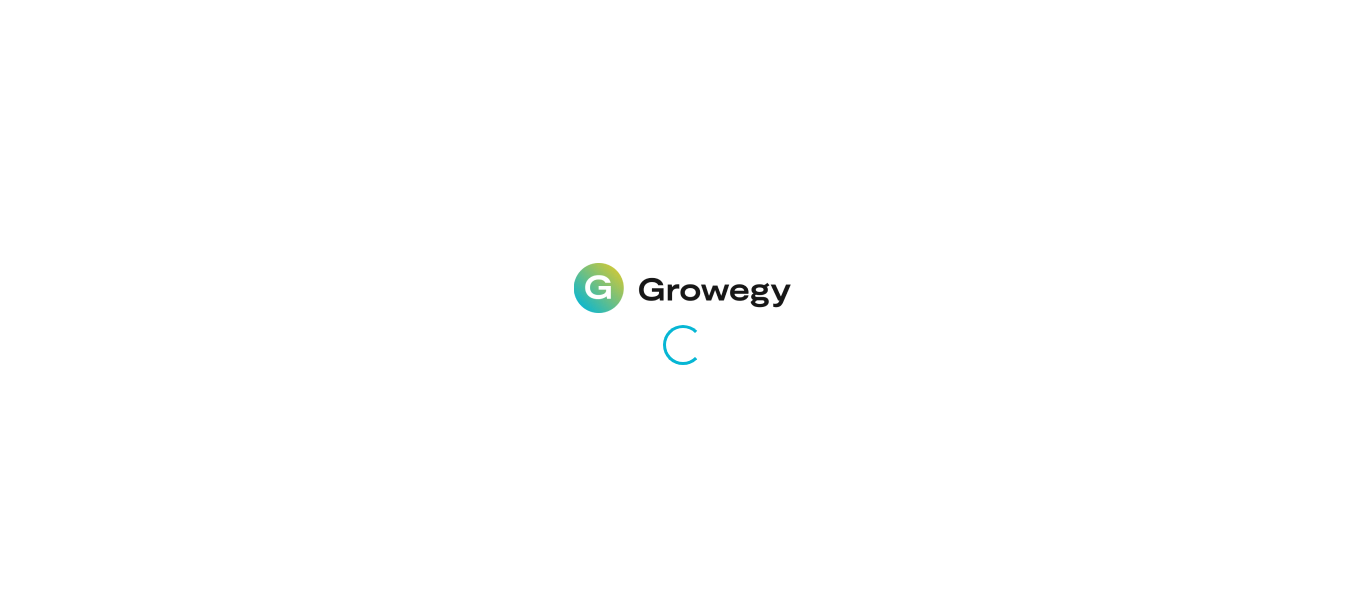 scroll, scrollTop: 0, scrollLeft: 0, axis: both 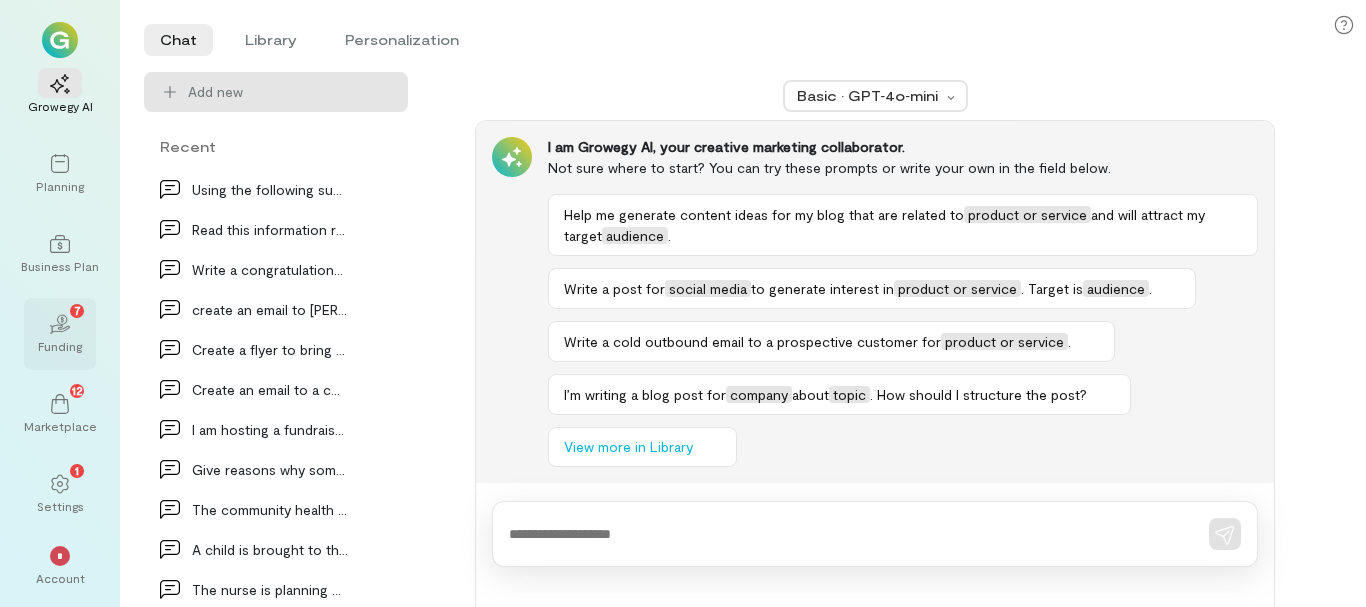 click on "Funding" at bounding box center [60, 346] 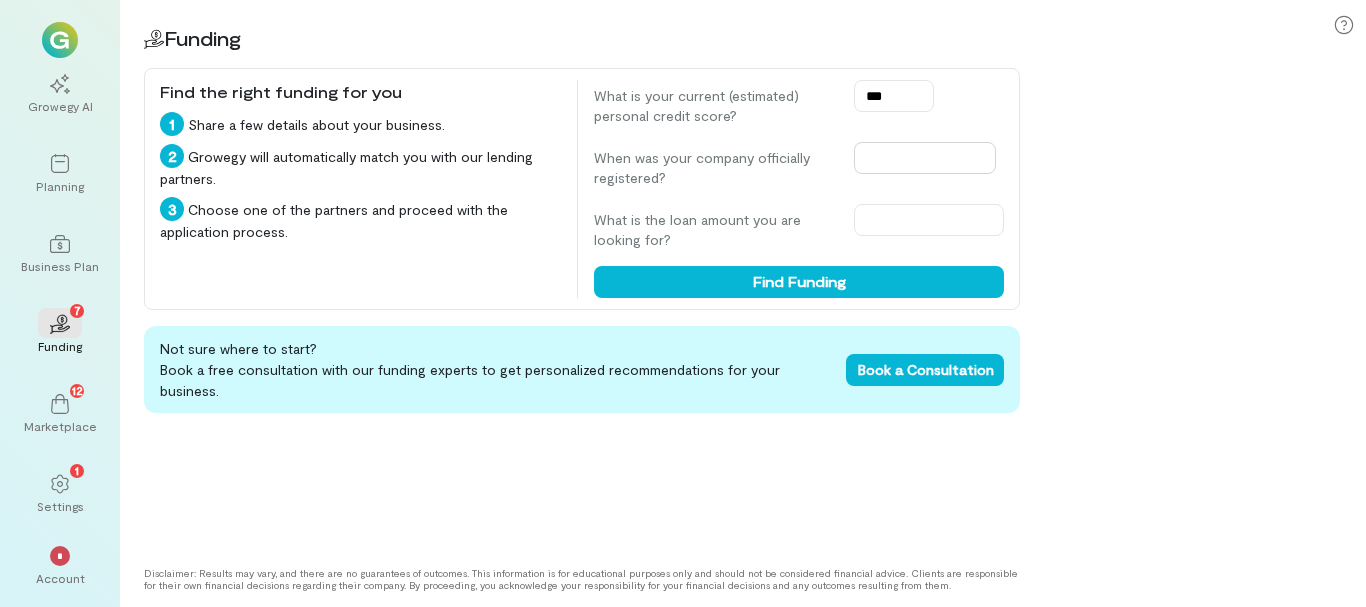 type on "***" 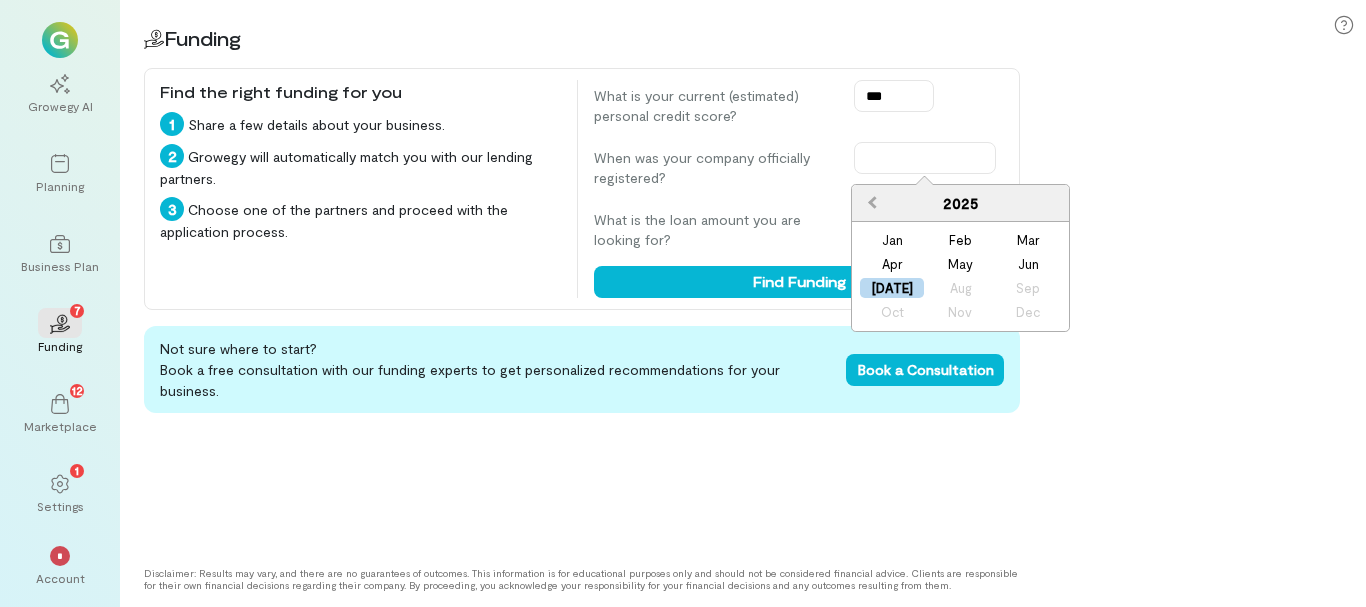 click on "Previous Year" at bounding box center [872, 202] 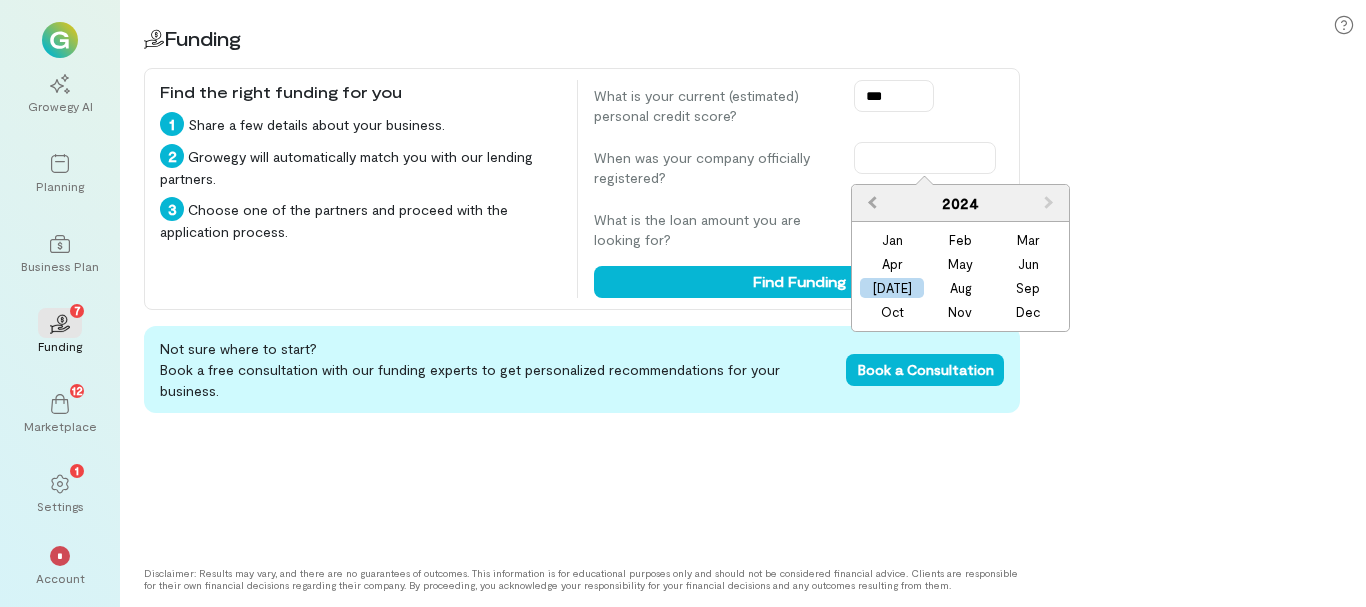 click on "Previous Year" at bounding box center [872, 202] 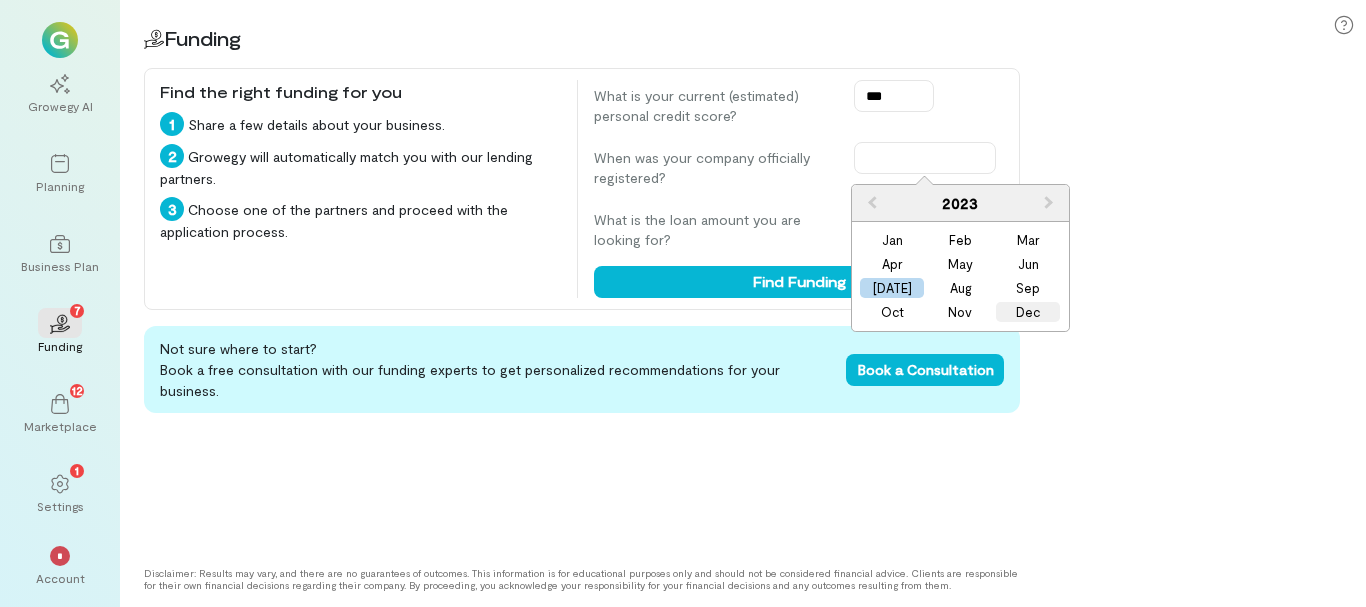 click on "Dec" at bounding box center [1028, 312] 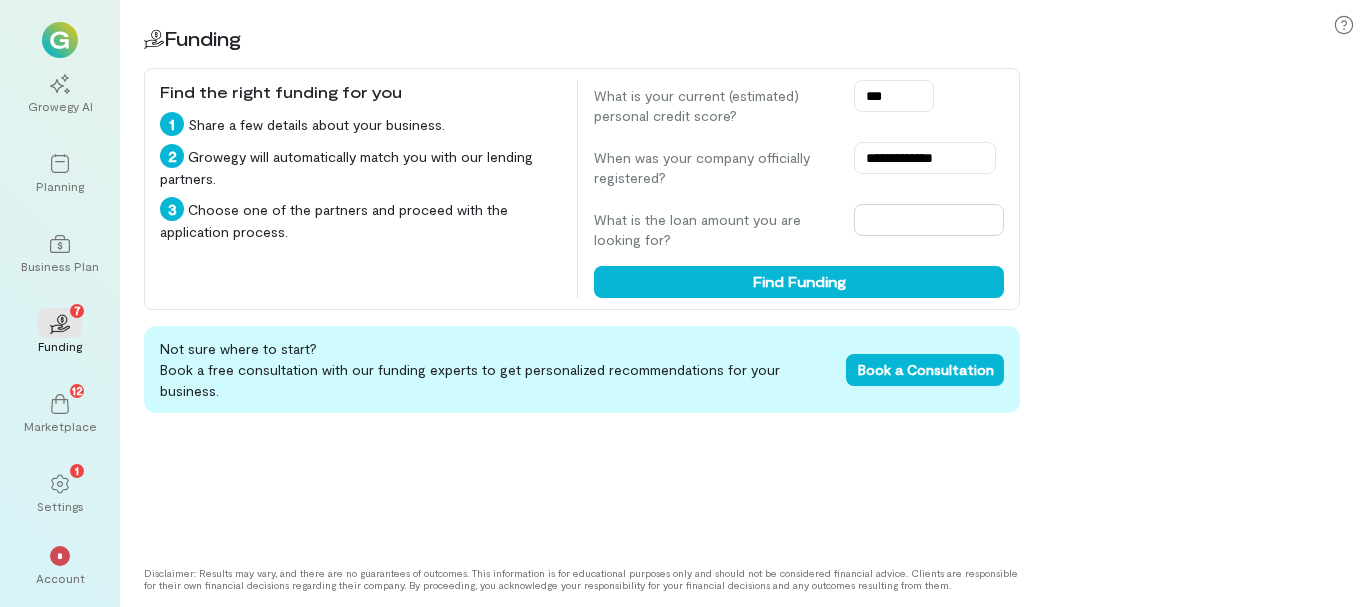 click at bounding box center [929, 220] 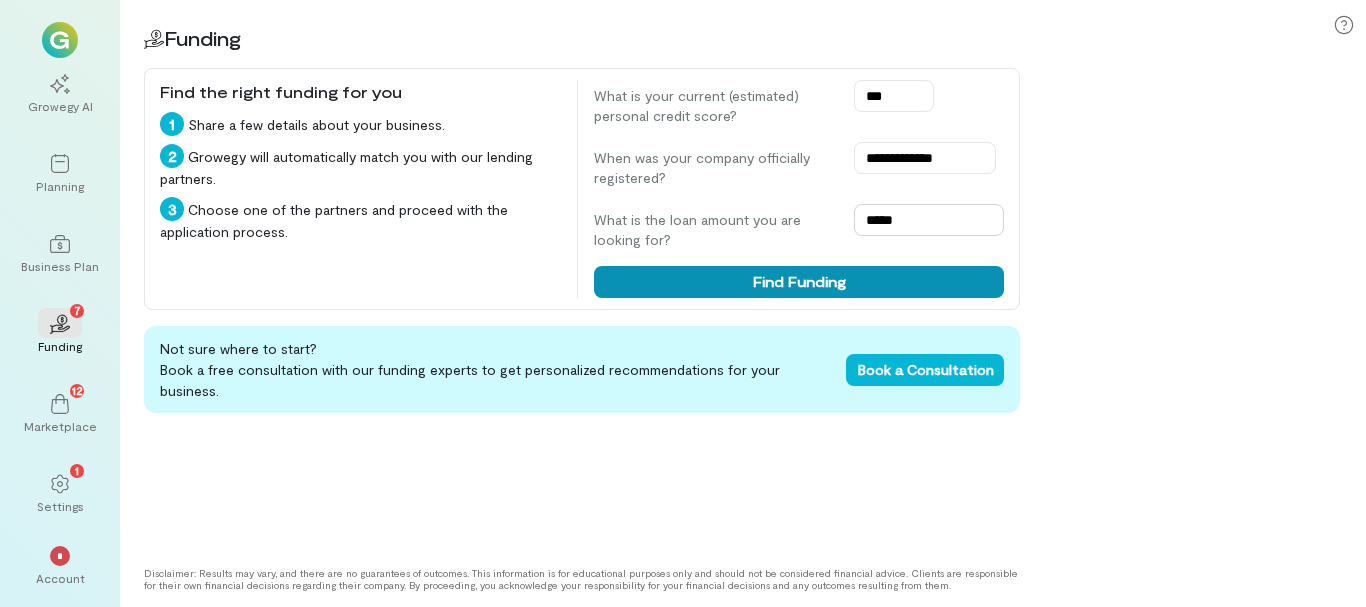 type on "*****" 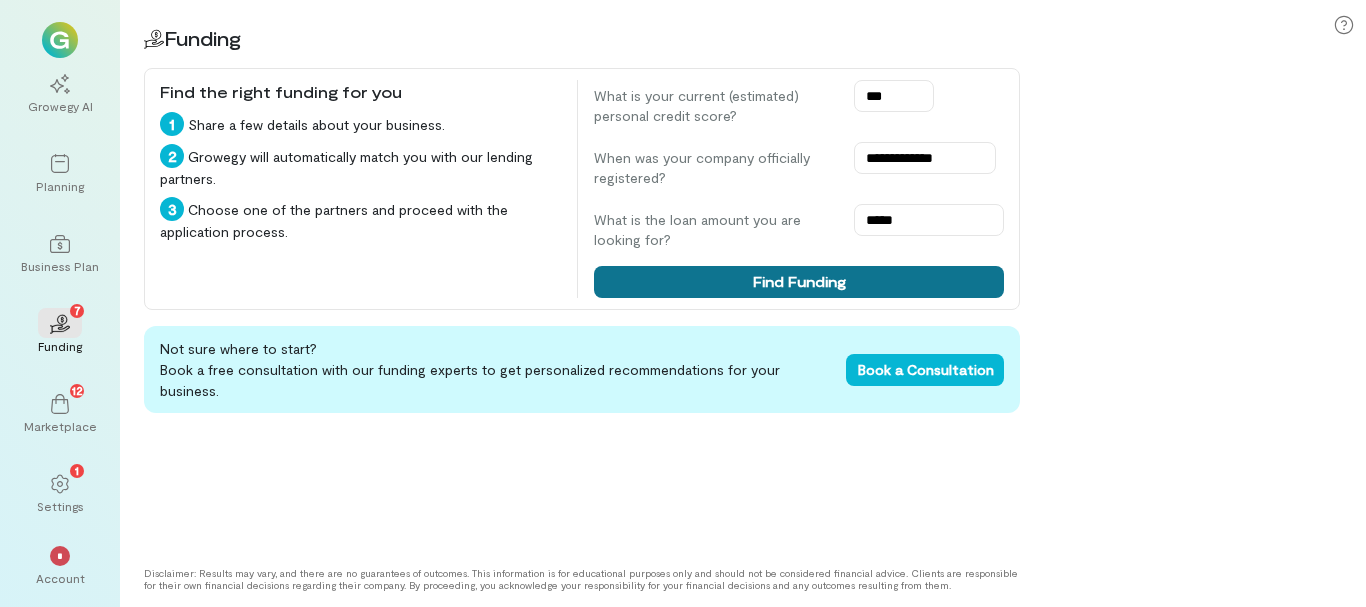 click on "Find Funding" at bounding box center (799, 282) 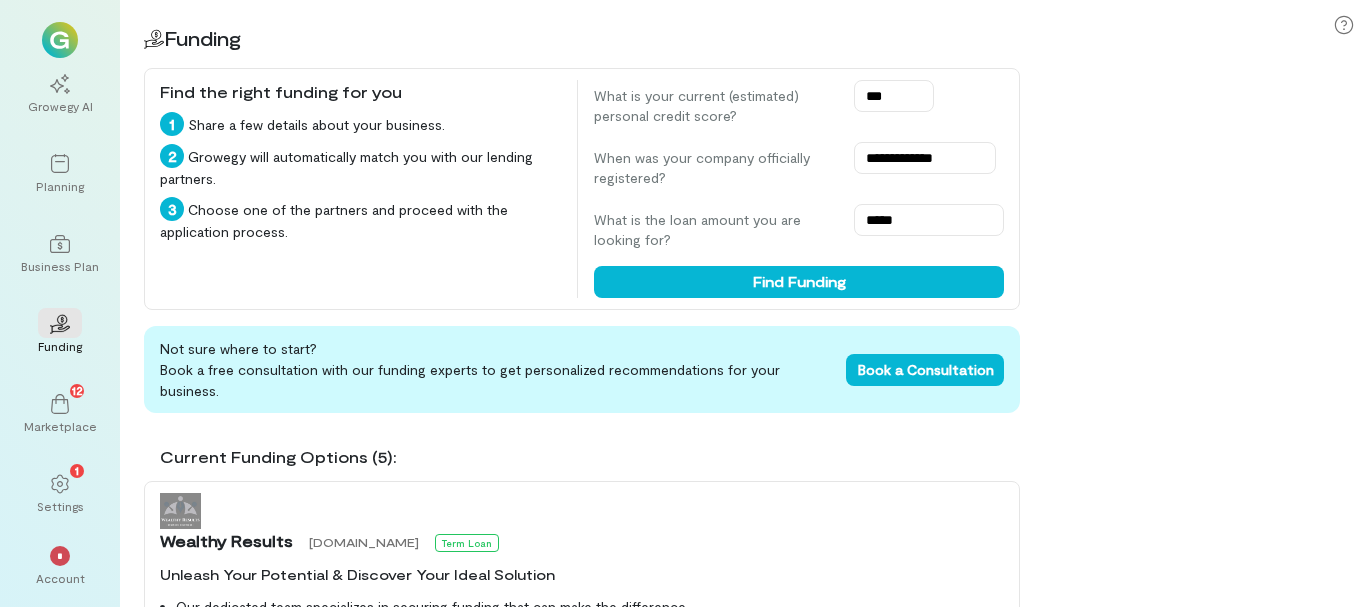 click on "**********" at bounding box center (743, 303) 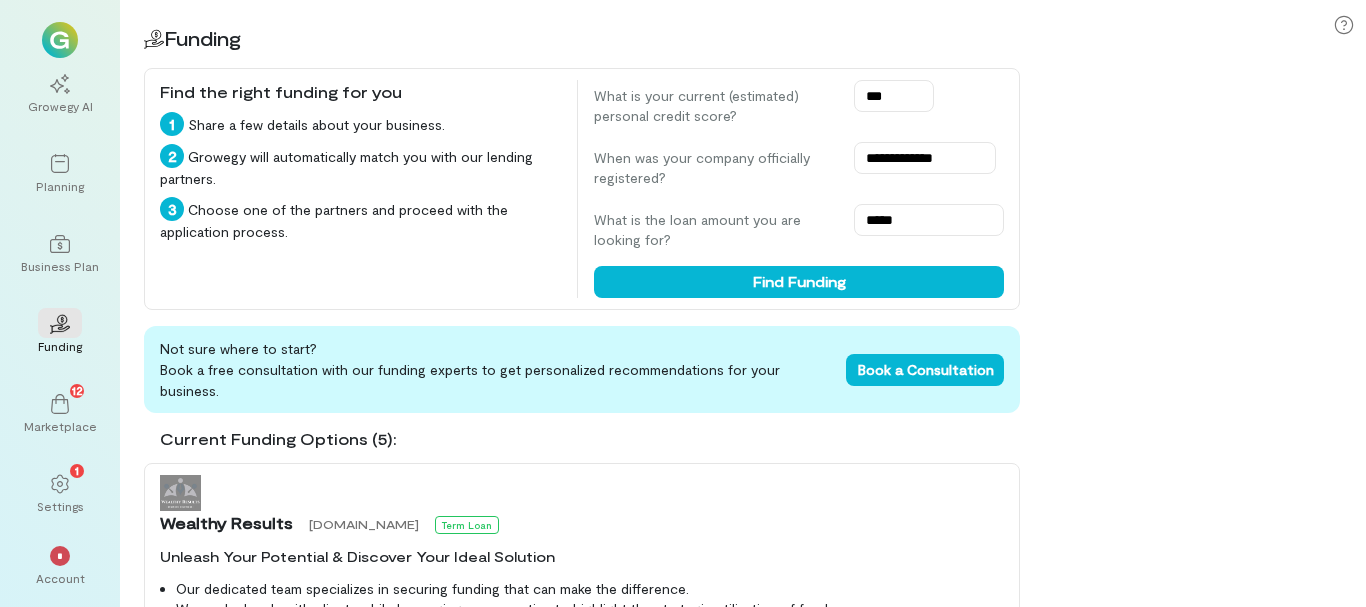 scroll, scrollTop: 0, scrollLeft: 0, axis: both 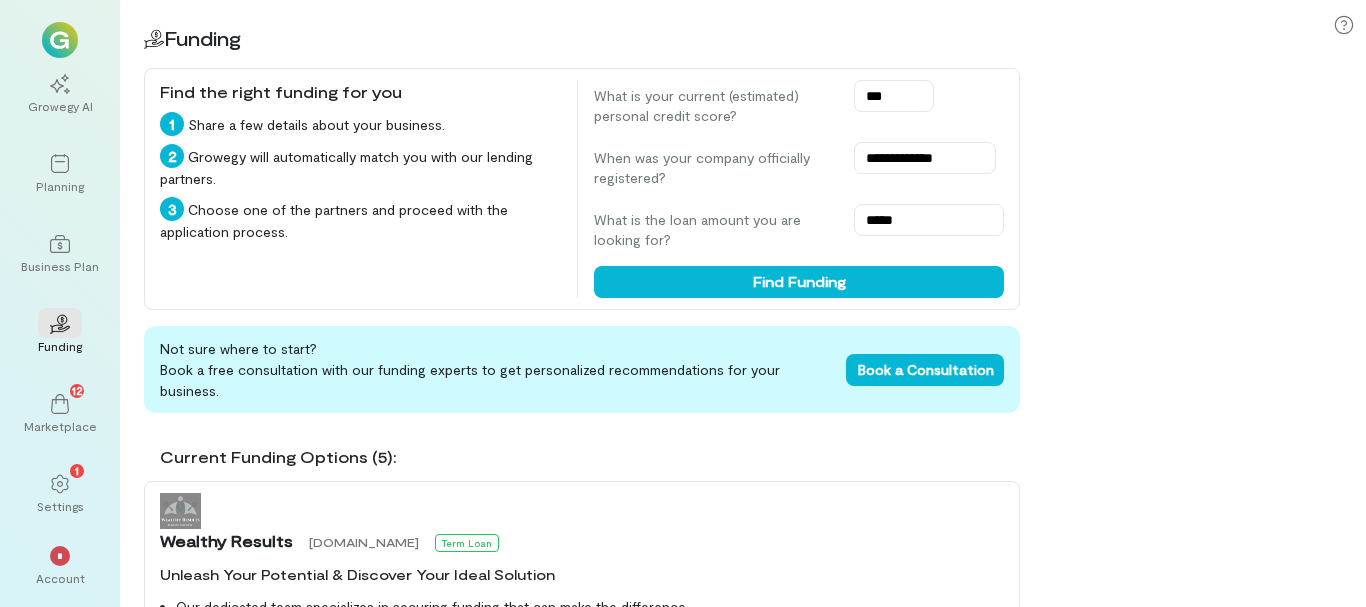 click on "**********" at bounding box center [743, 303] 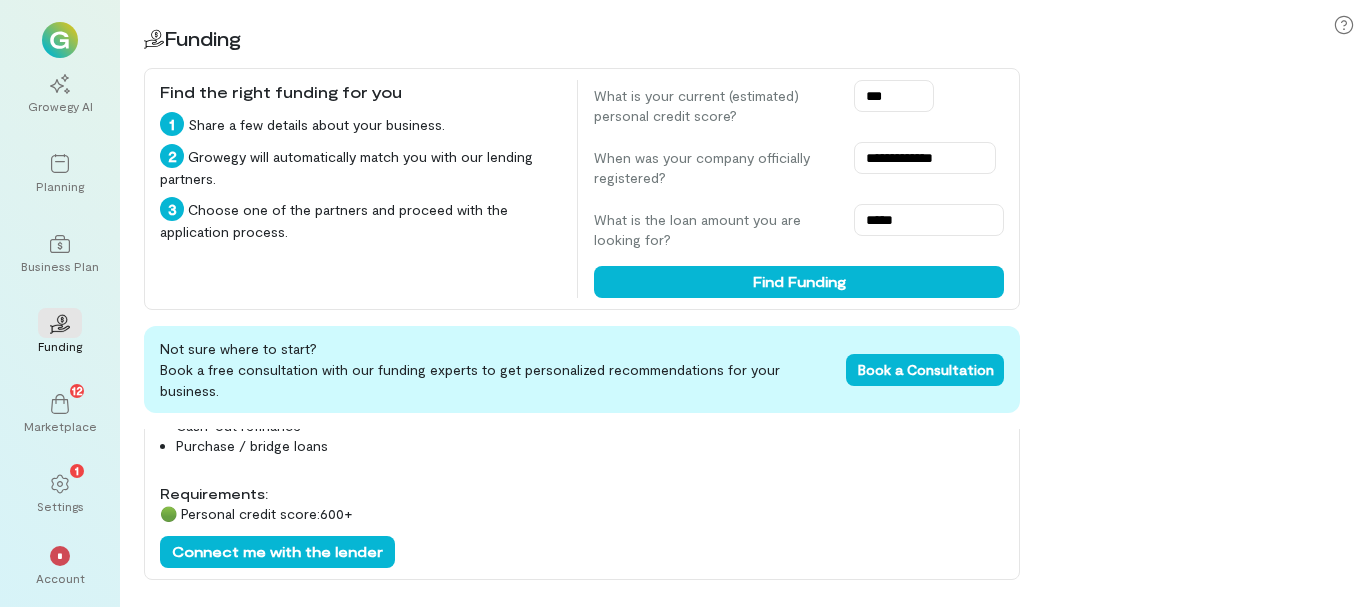 scroll, scrollTop: 1600, scrollLeft: 0, axis: vertical 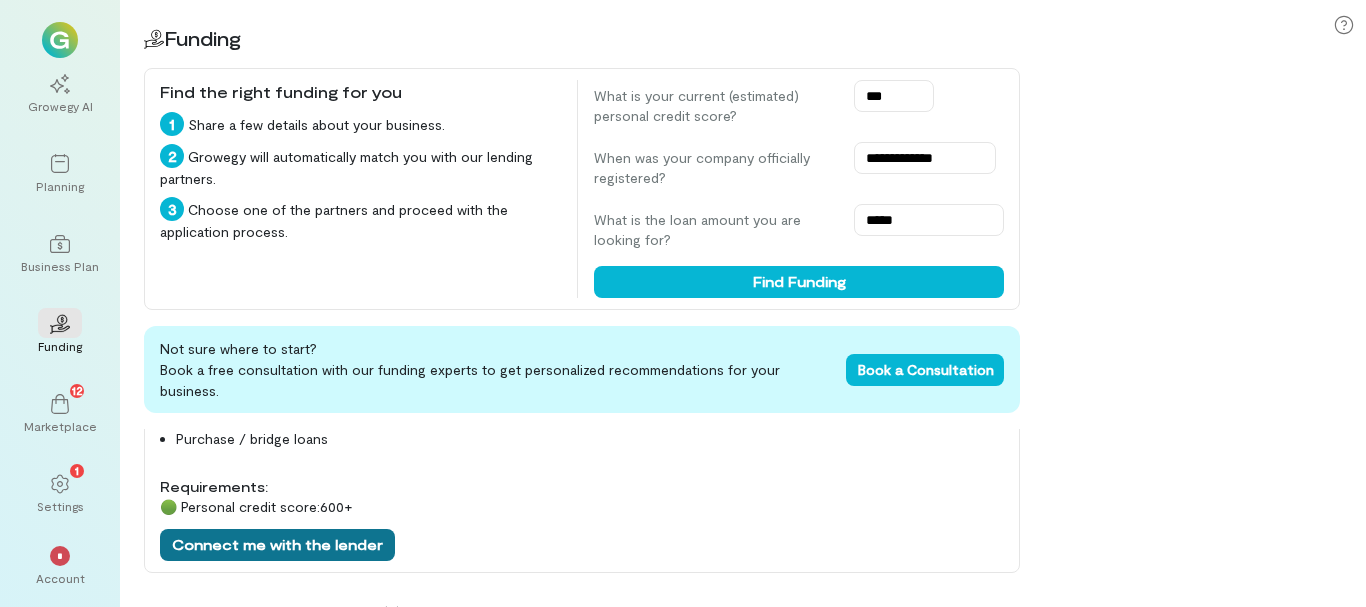 click on "Connect me with the lender" at bounding box center [277, 545] 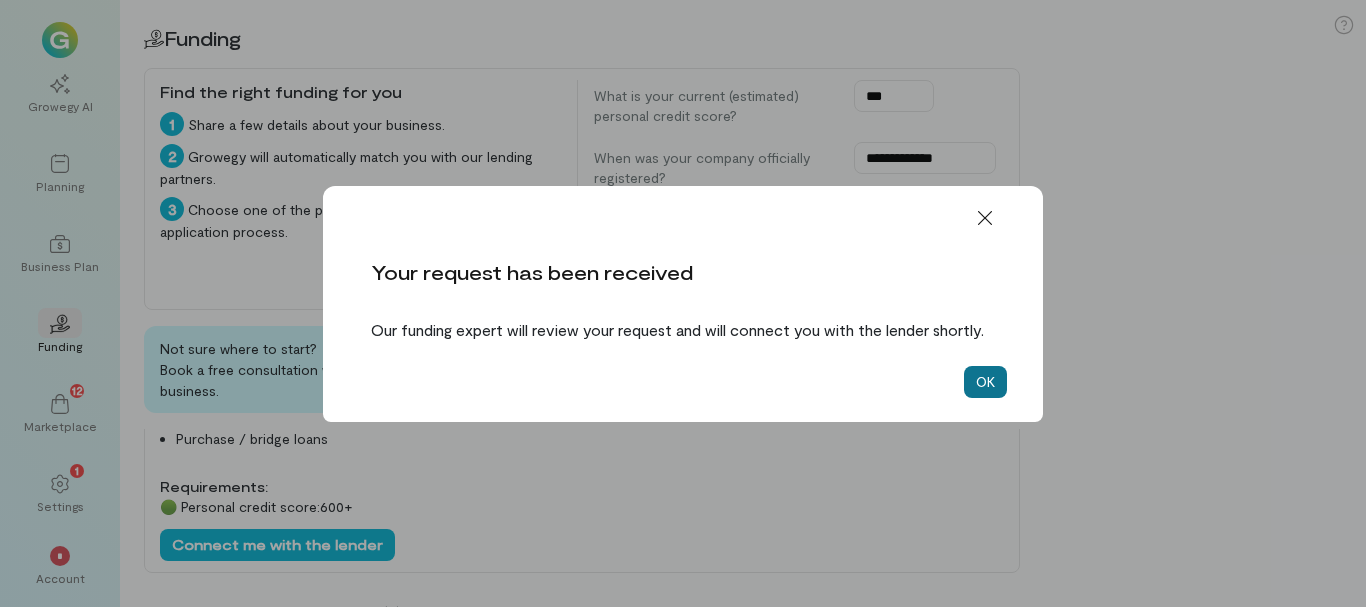click on "OK" at bounding box center (985, 382) 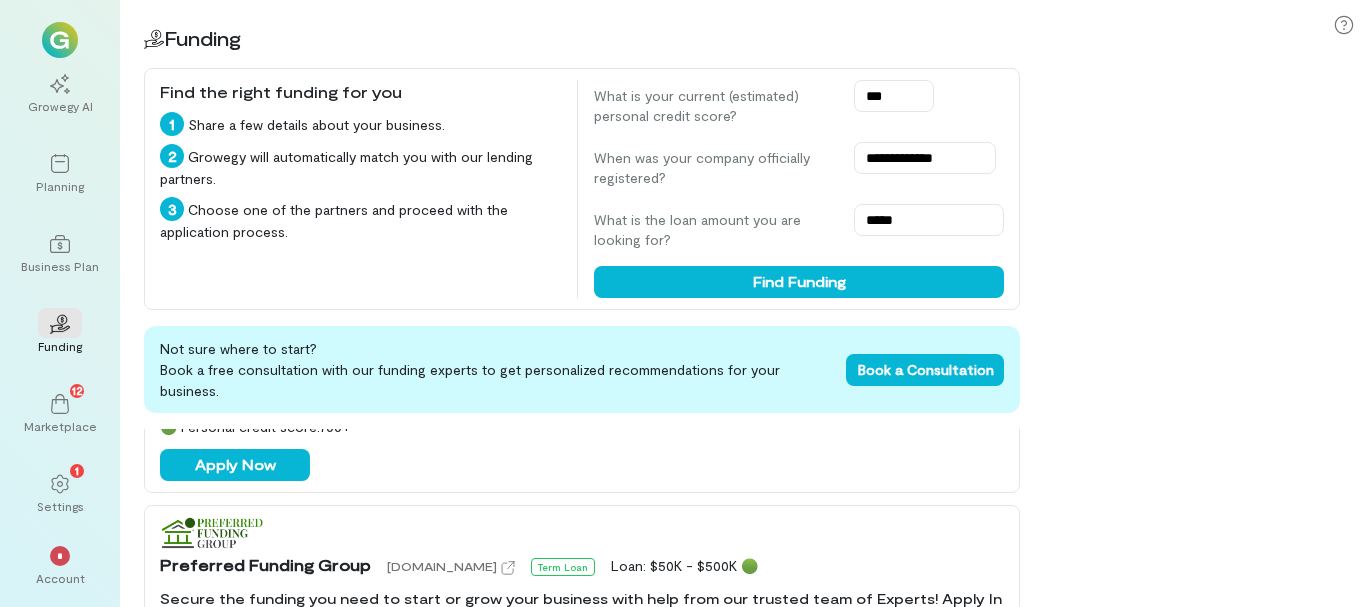 scroll, scrollTop: 800, scrollLeft: 0, axis: vertical 